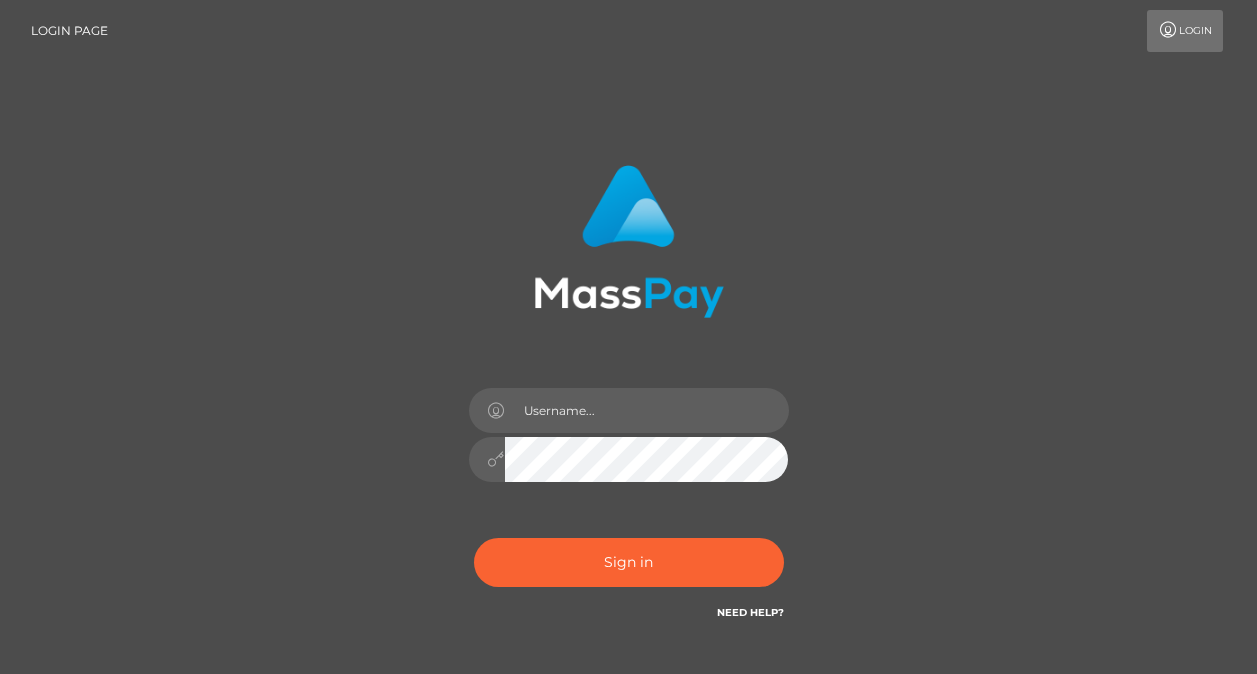scroll, scrollTop: 0, scrollLeft: 0, axis: both 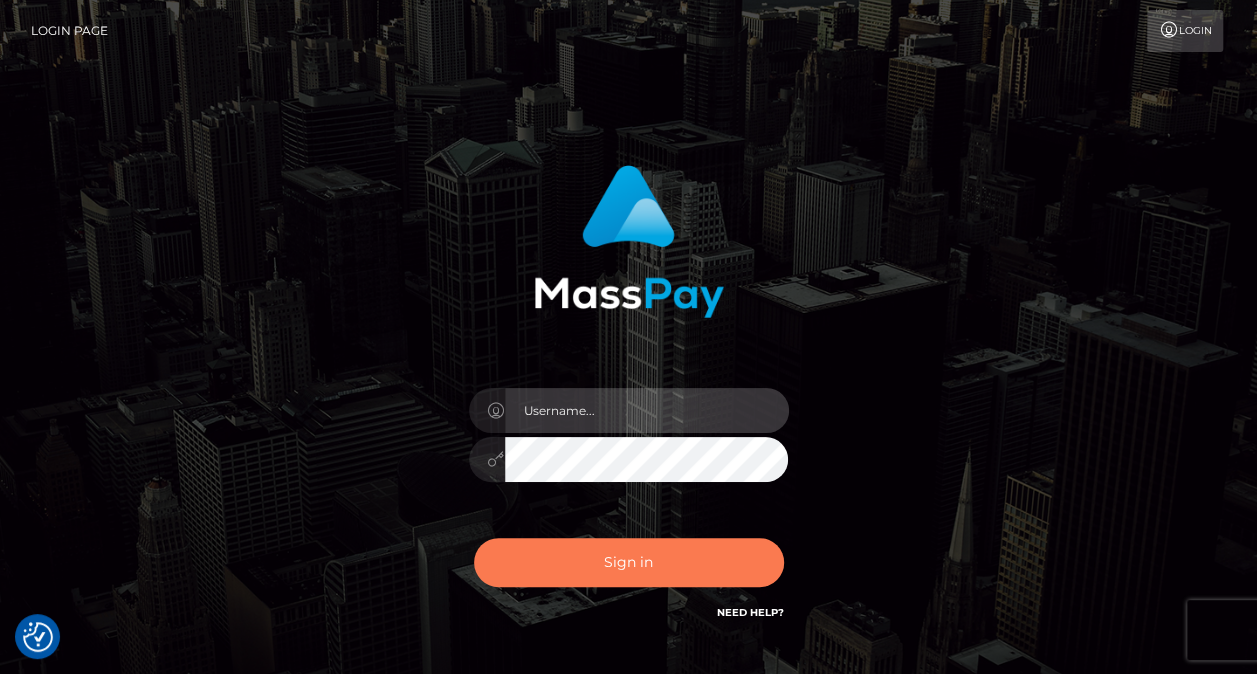 type on "nikki.bashford" 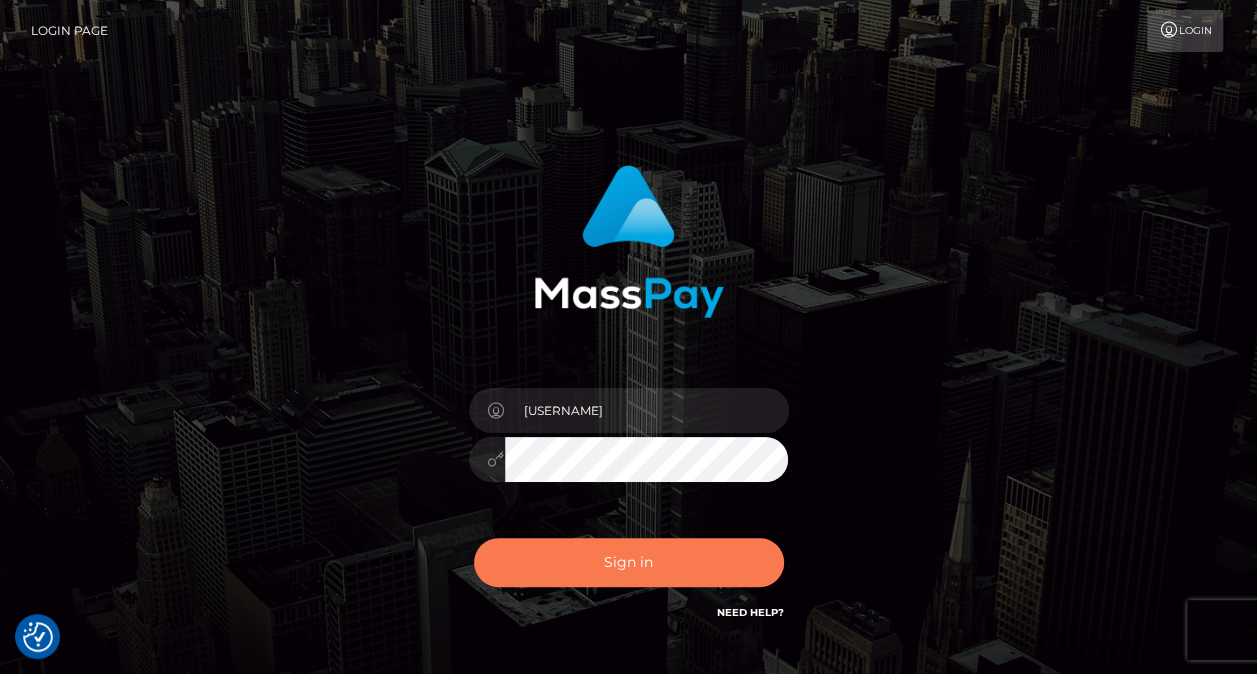 click on "Sign in" at bounding box center [629, 562] 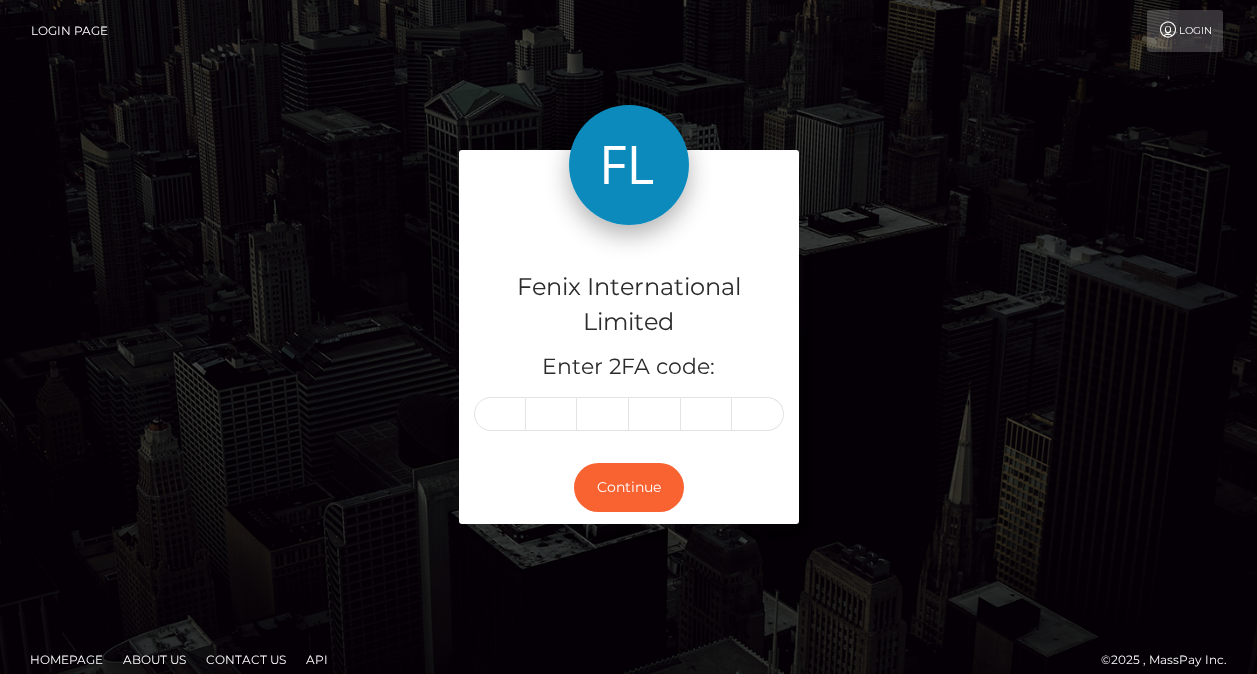 scroll, scrollTop: 0, scrollLeft: 0, axis: both 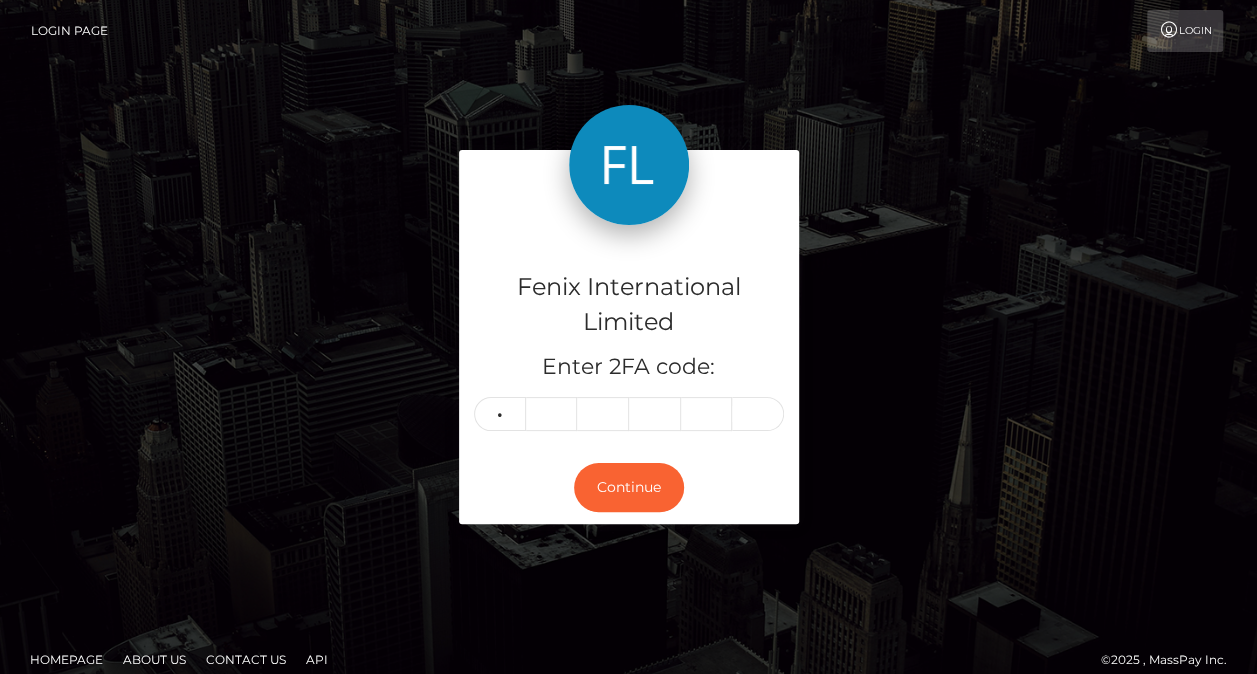 type on "2" 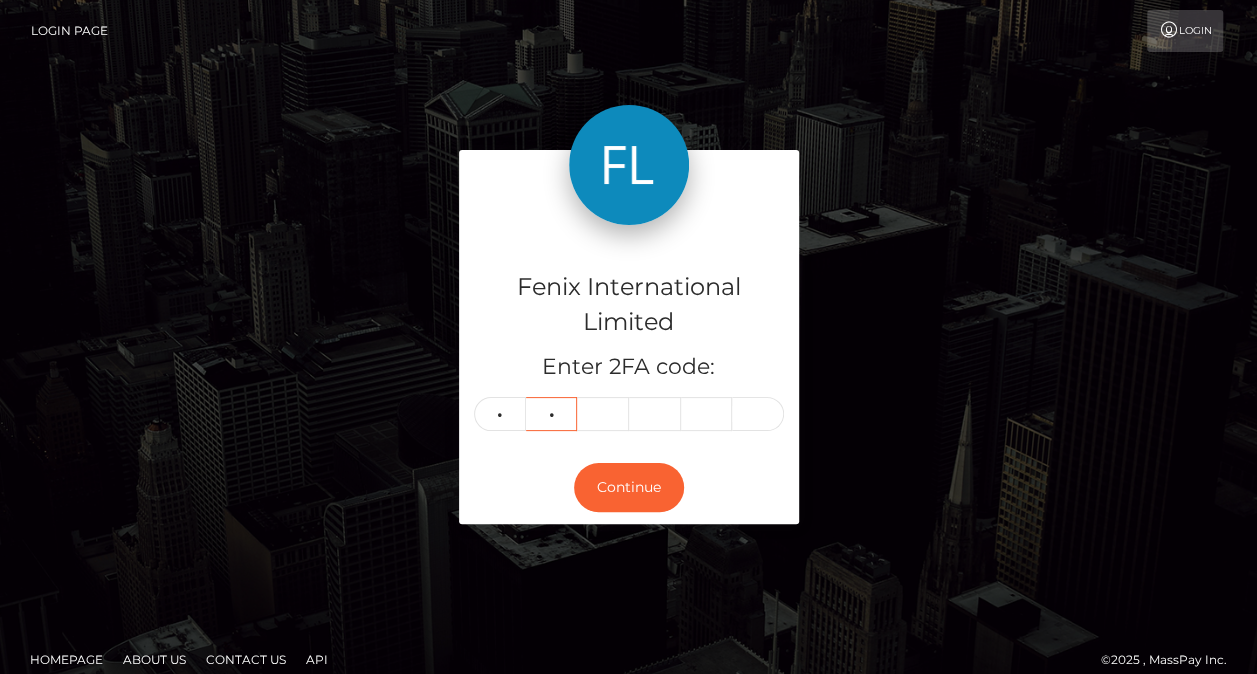 type on "8" 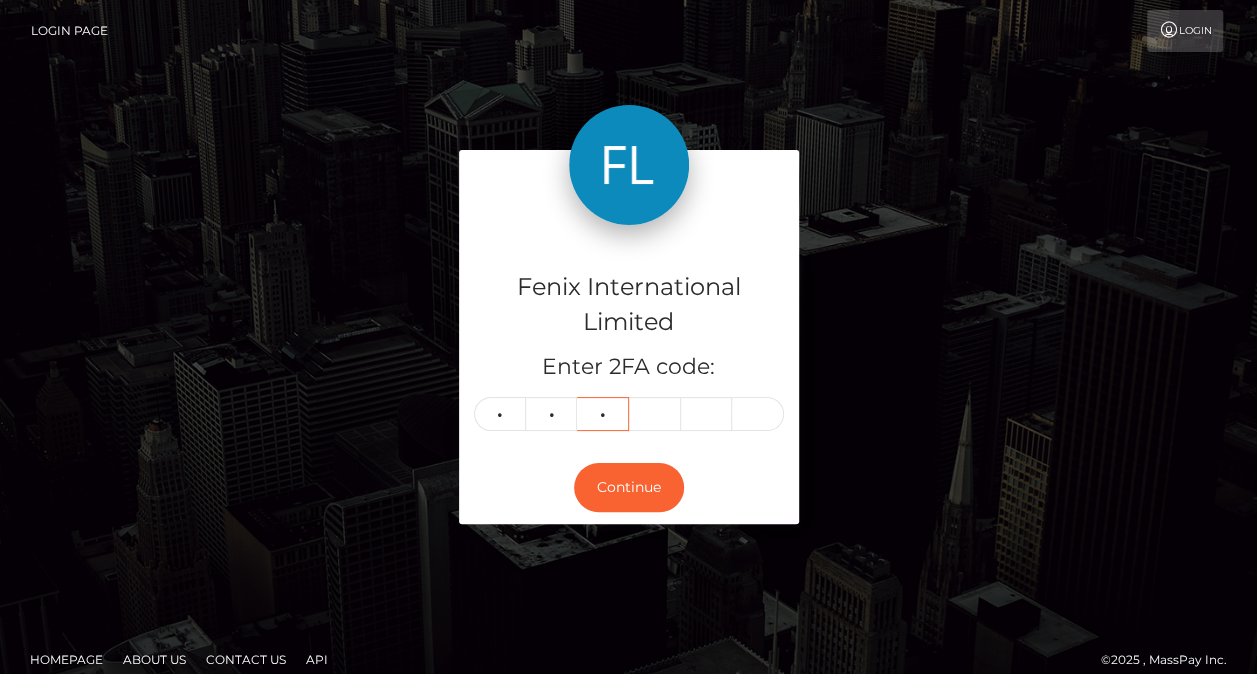 type on "1" 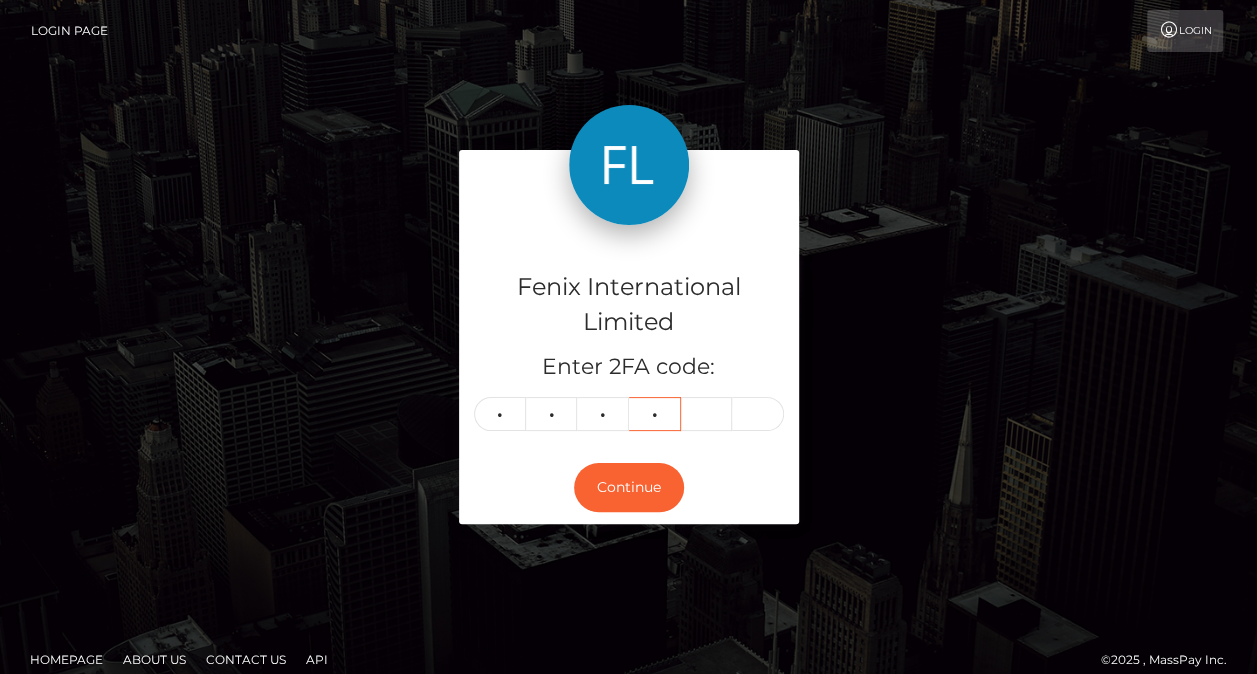 type on "6" 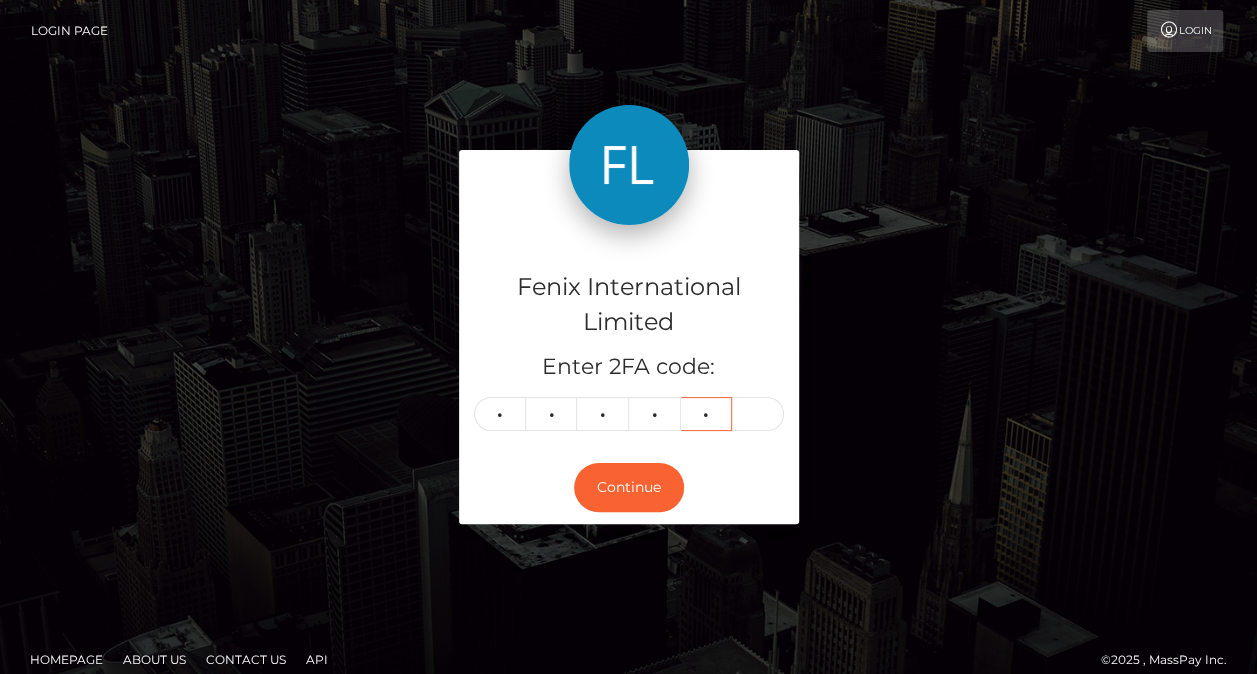 type on "1" 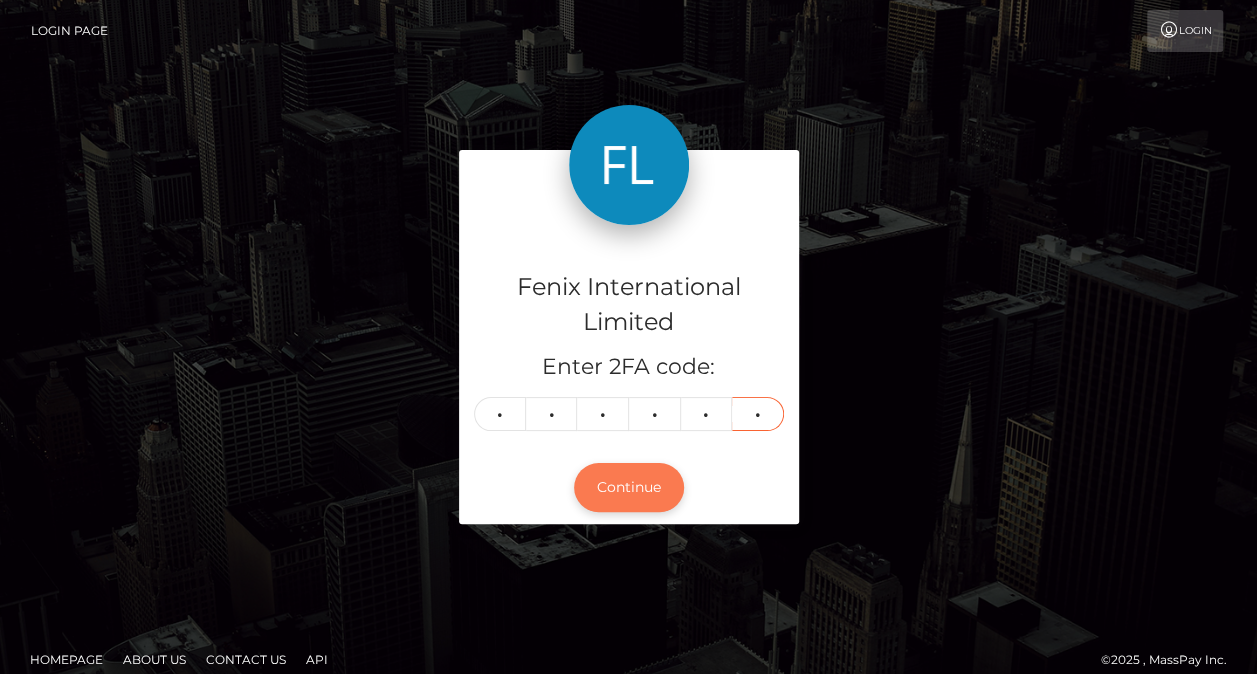 type on "1" 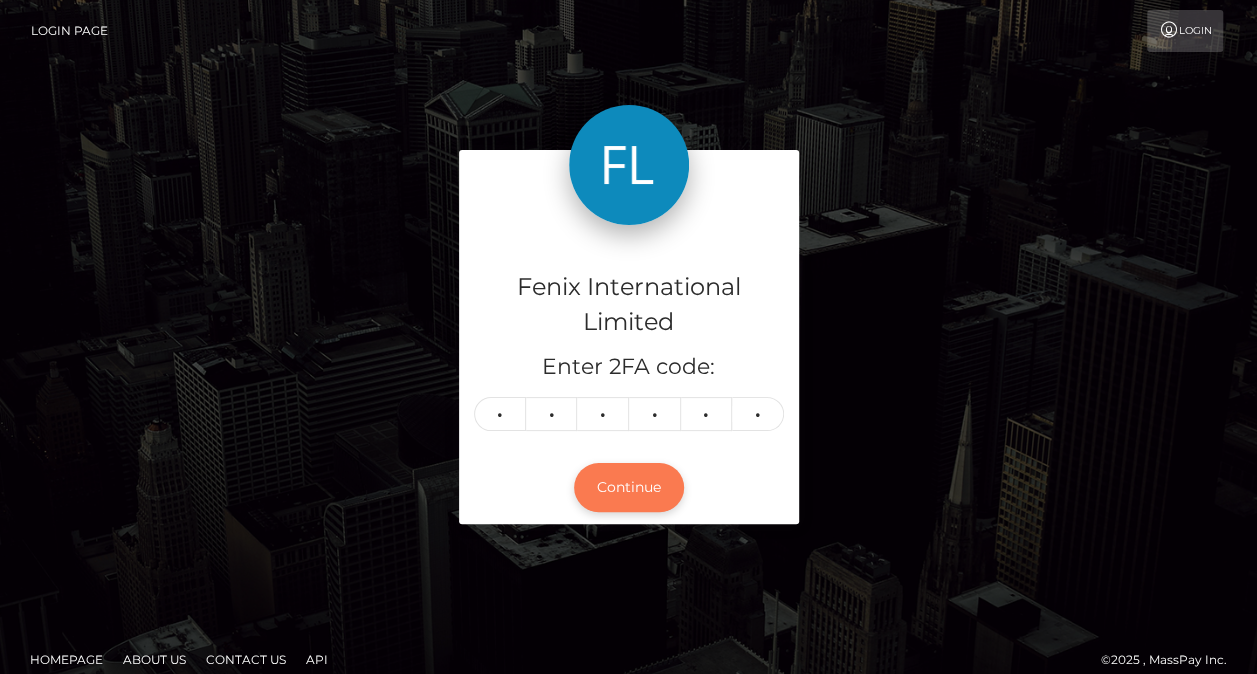 click on "Continue" at bounding box center (629, 487) 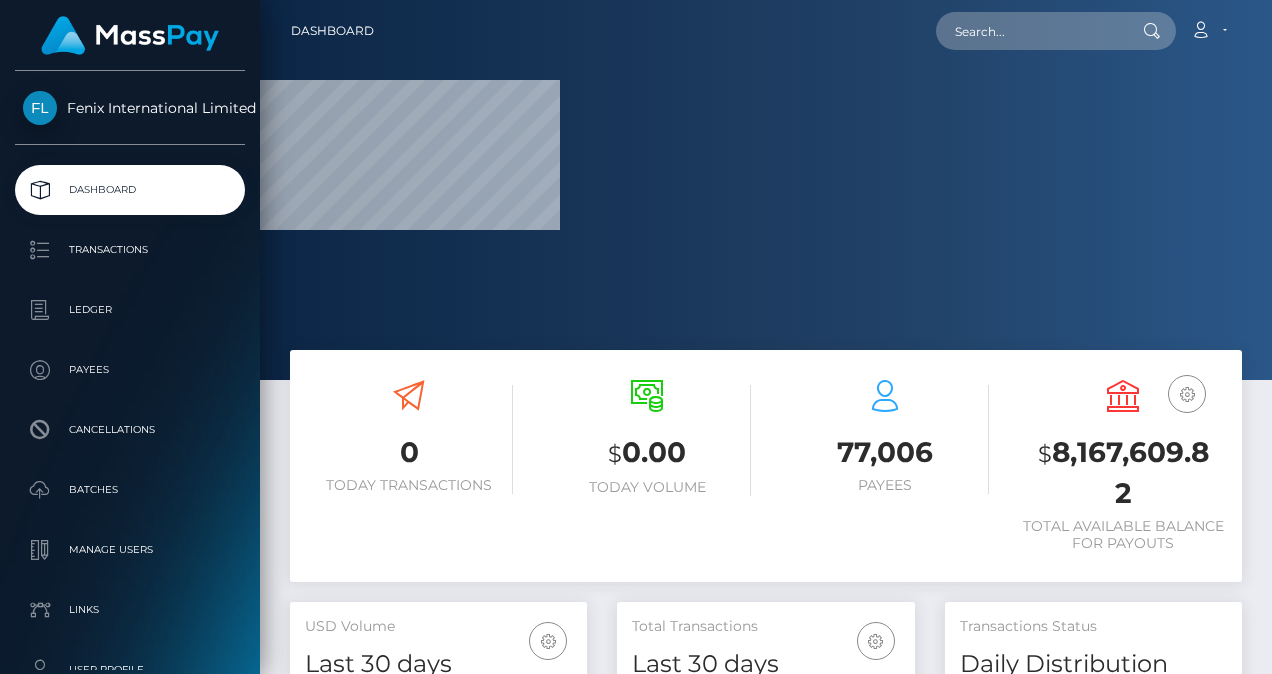 scroll, scrollTop: 0, scrollLeft: 0, axis: both 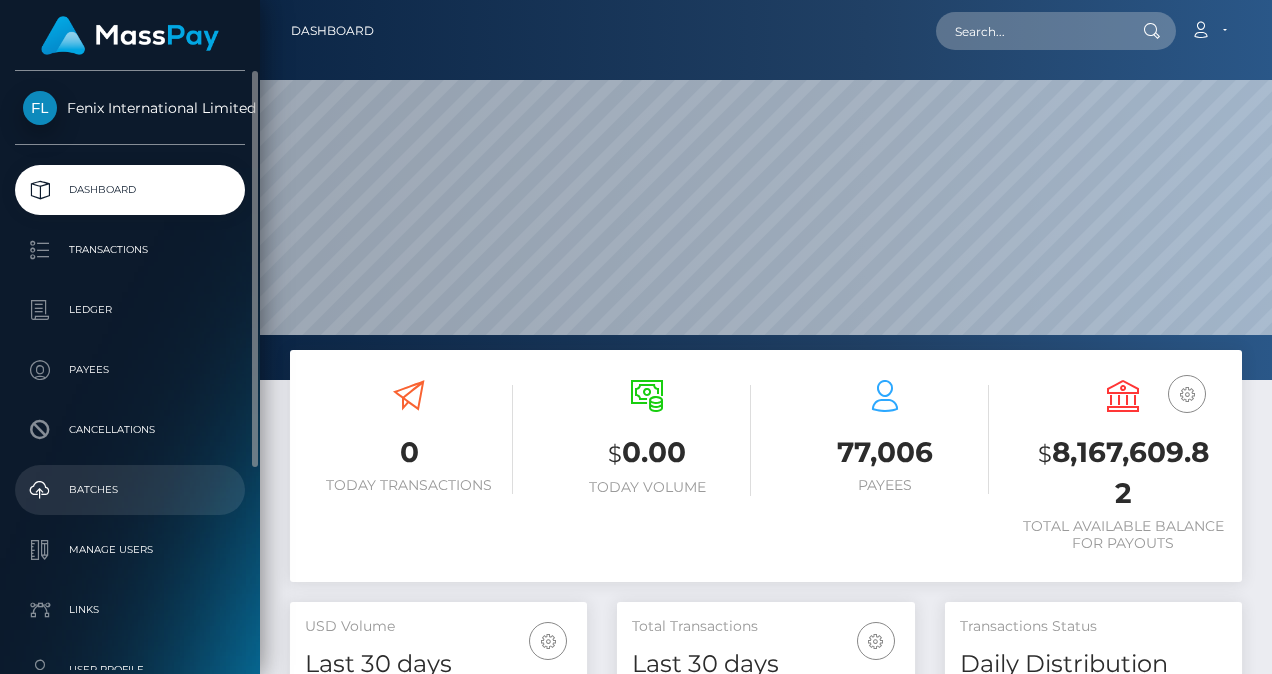 click on "Batches" at bounding box center (130, 490) 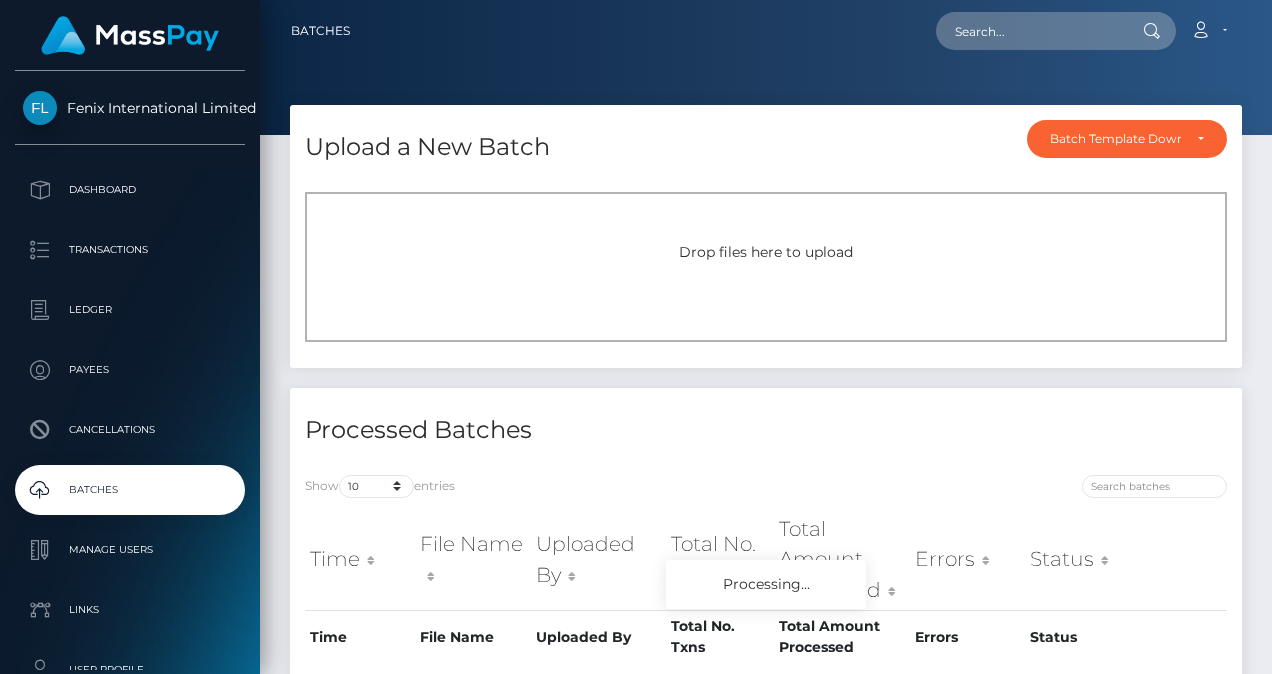 scroll, scrollTop: 0, scrollLeft: 0, axis: both 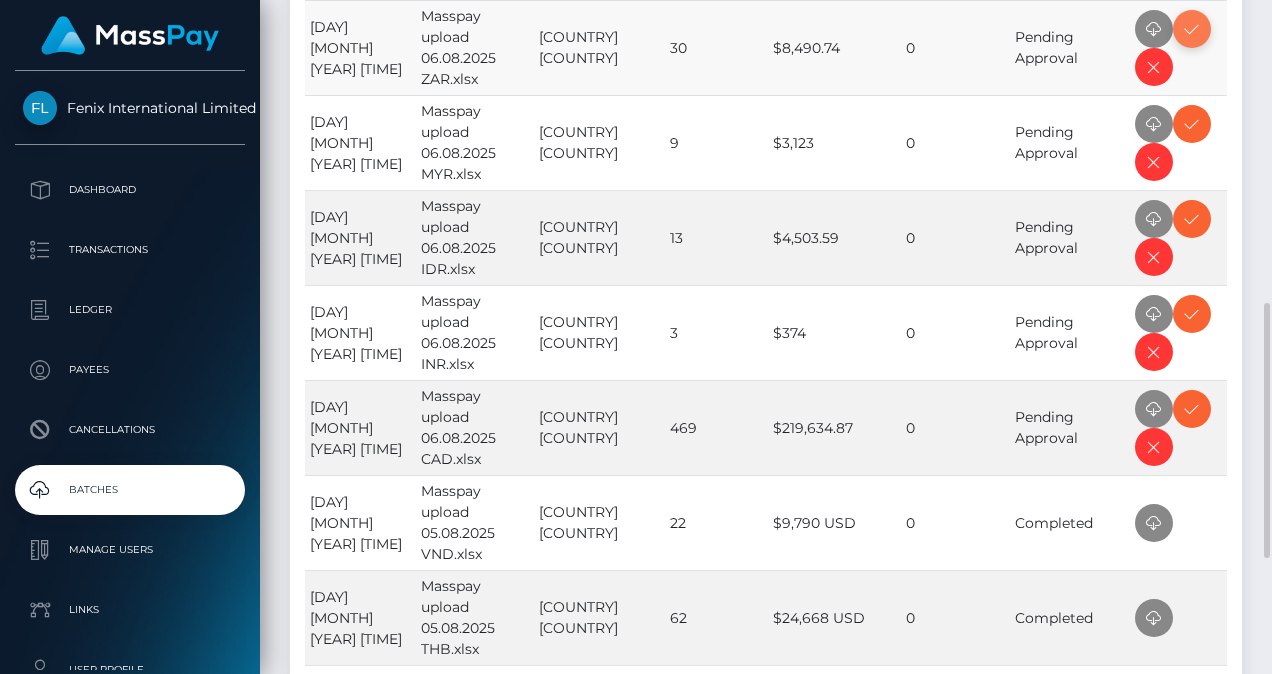 click at bounding box center [1192, 29] 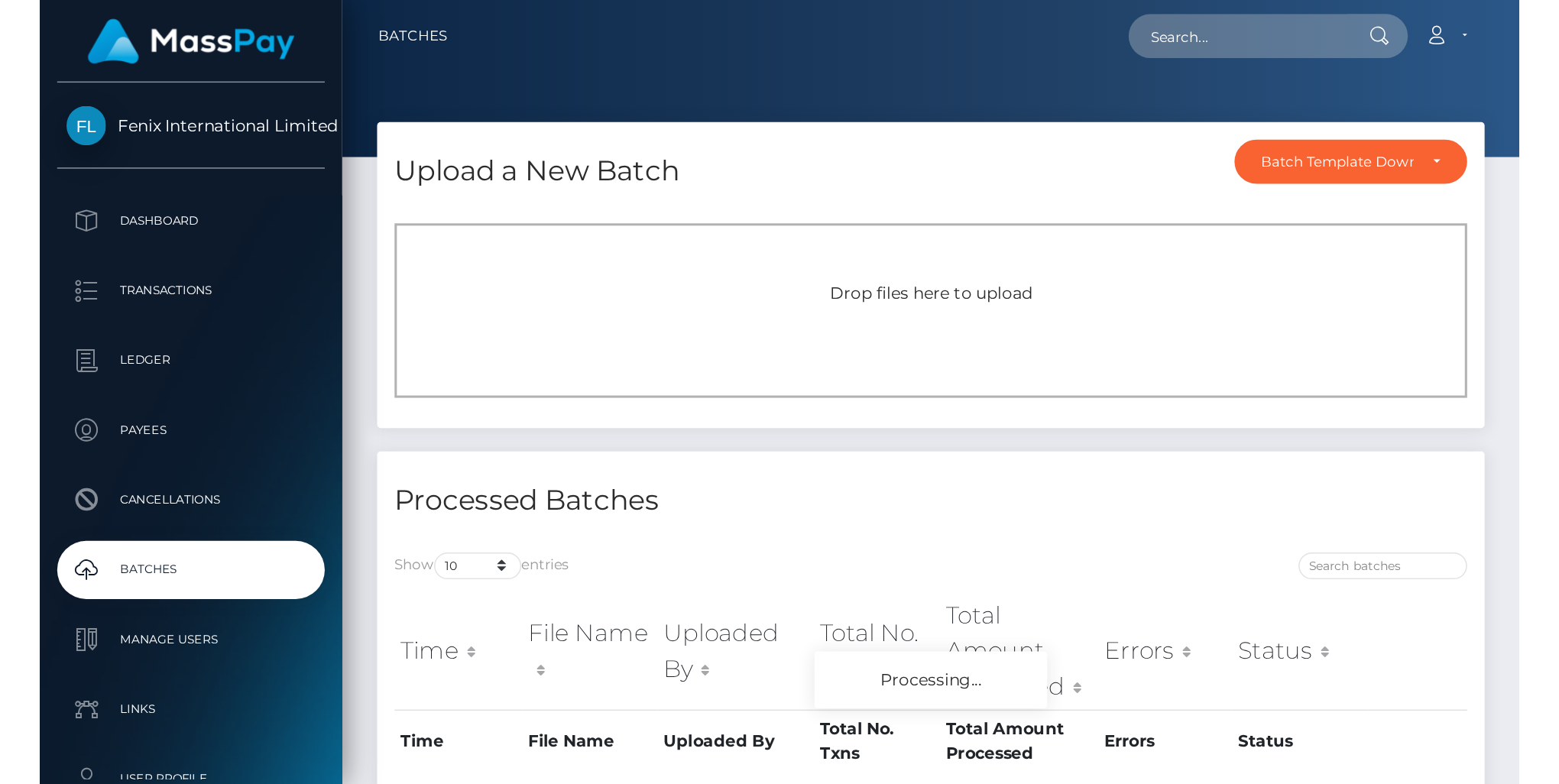 scroll, scrollTop: 0, scrollLeft: 0, axis: both 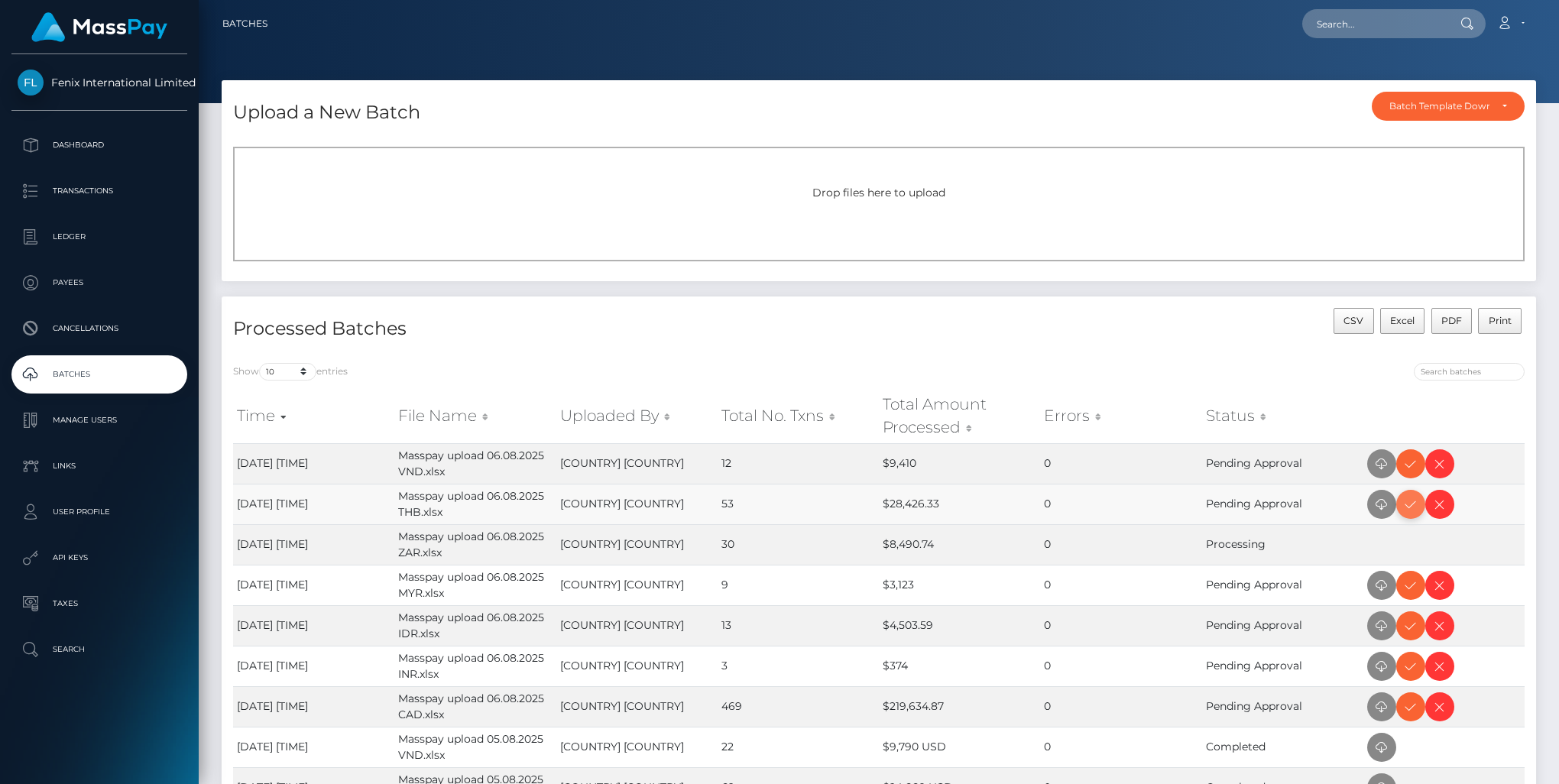 click at bounding box center (1411, 504) 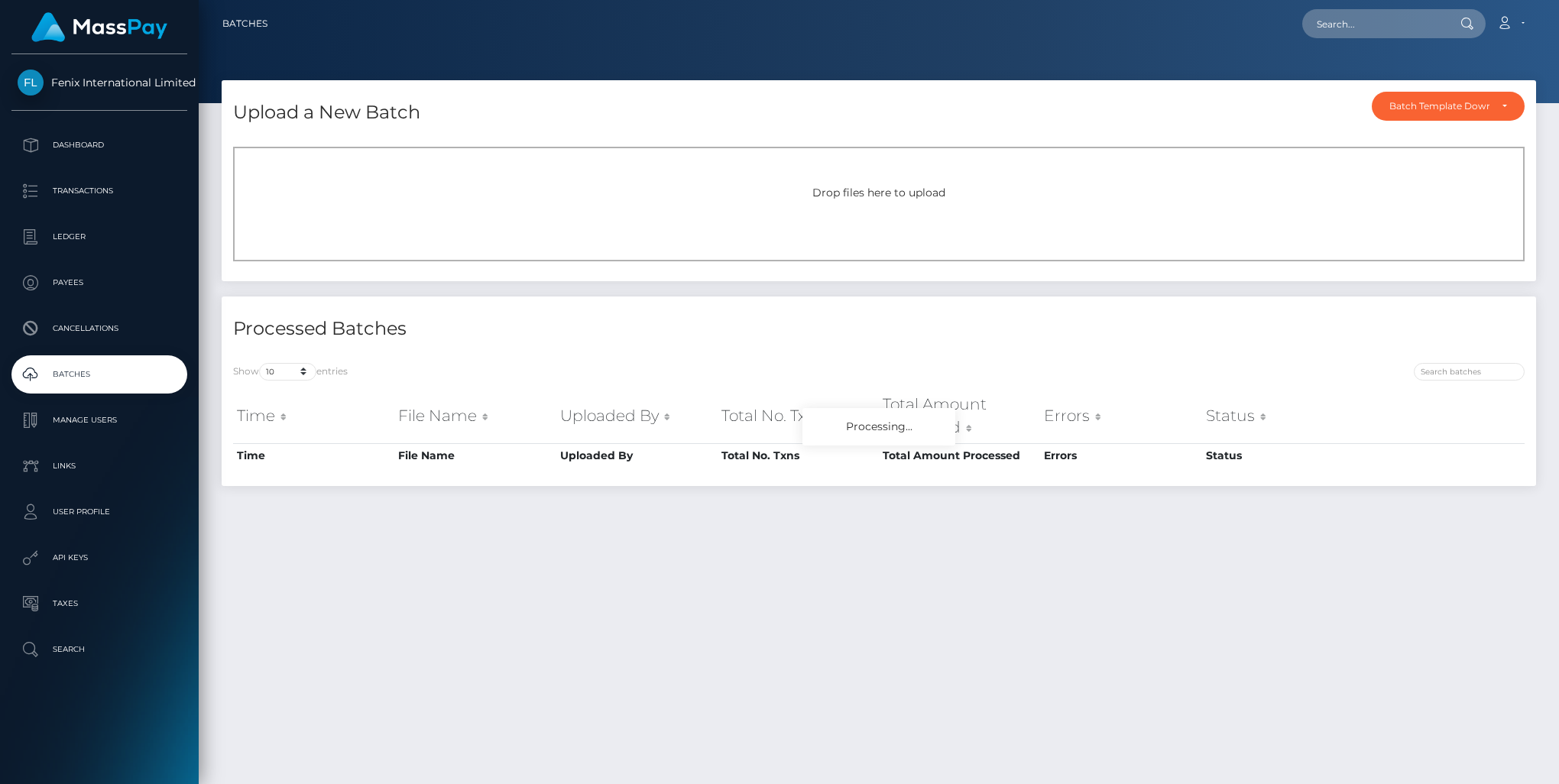 scroll, scrollTop: 0, scrollLeft: 0, axis: both 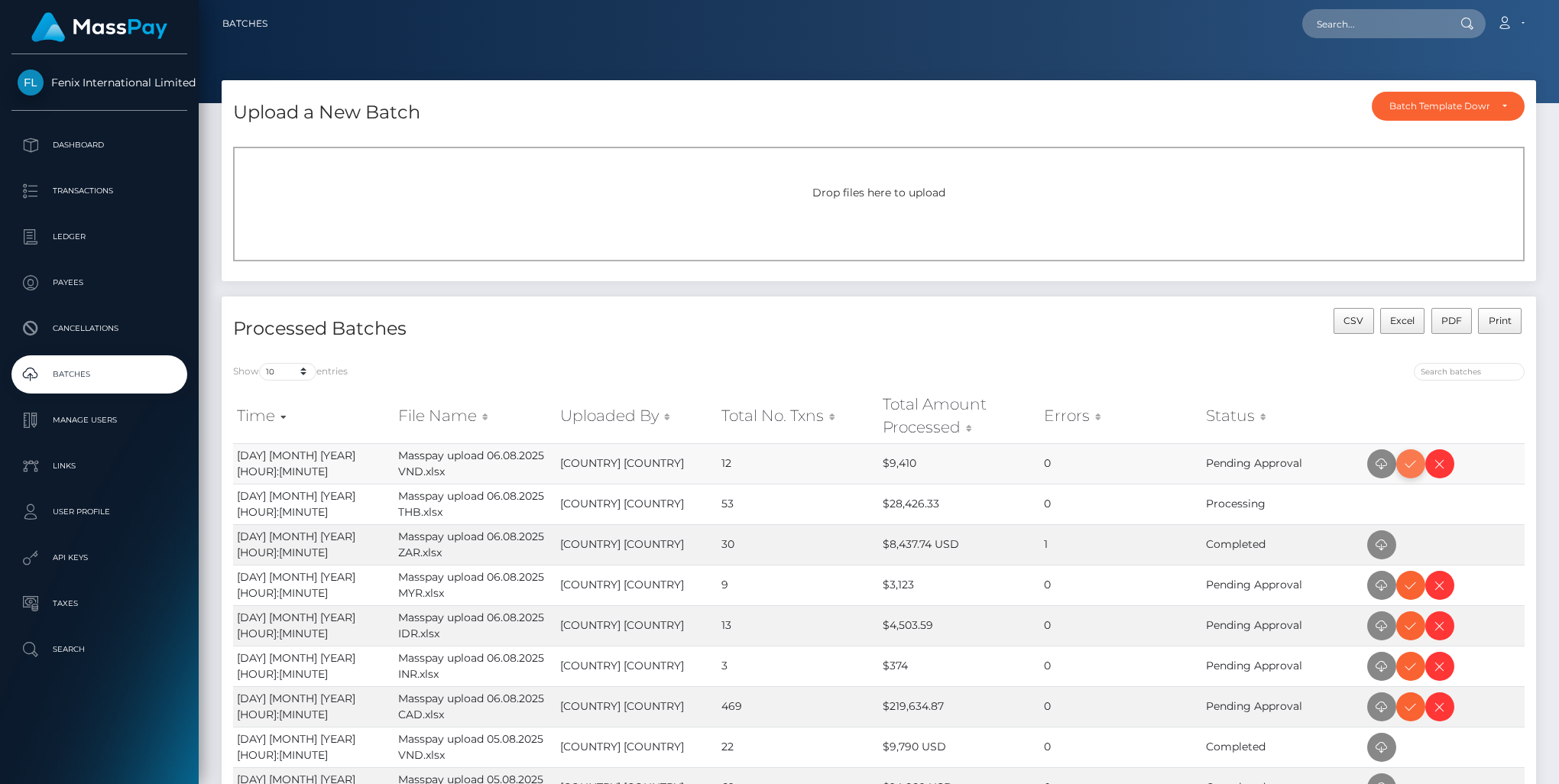 click at bounding box center (1411, 464) 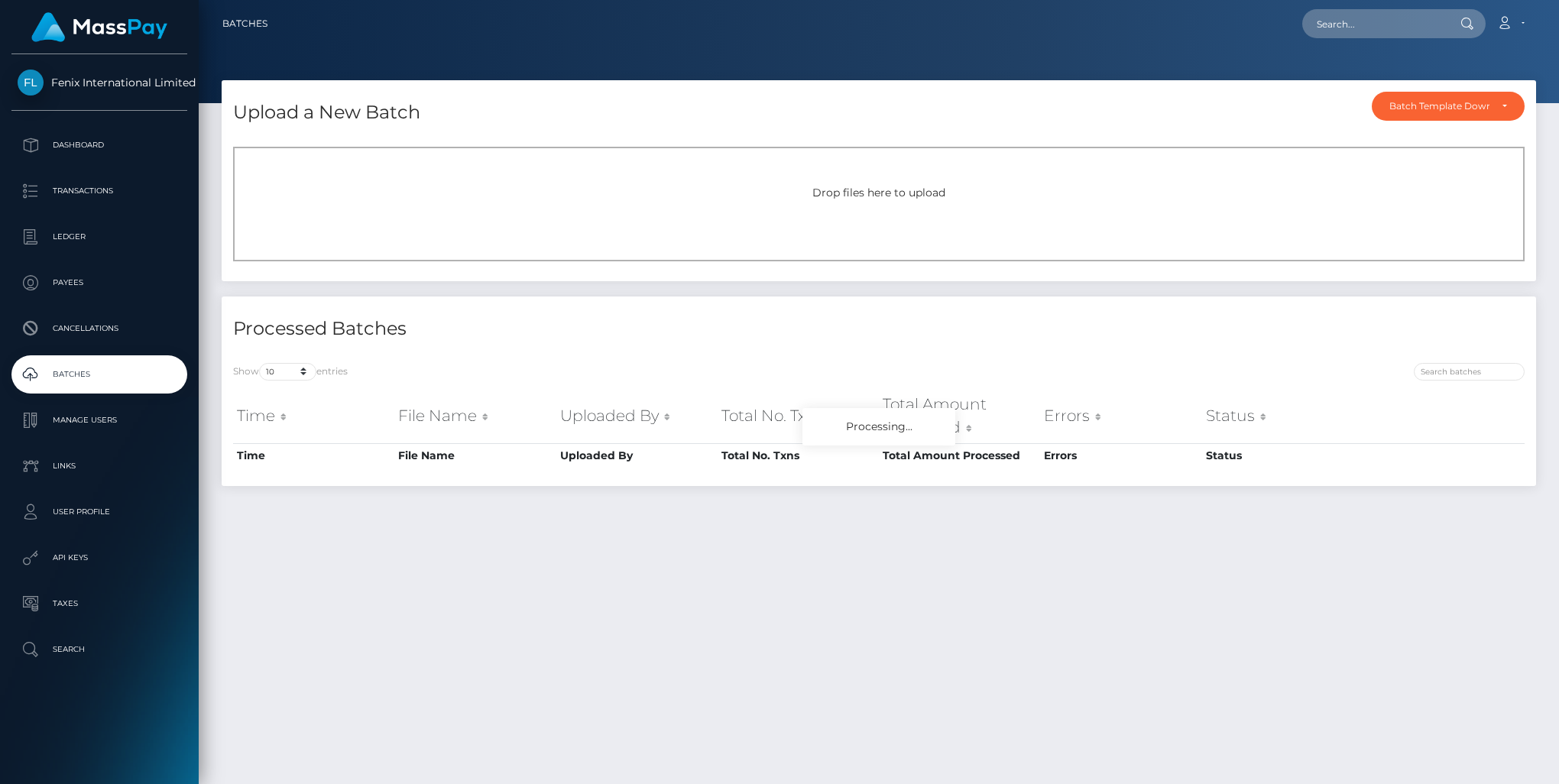 scroll, scrollTop: 0, scrollLeft: 0, axis: both 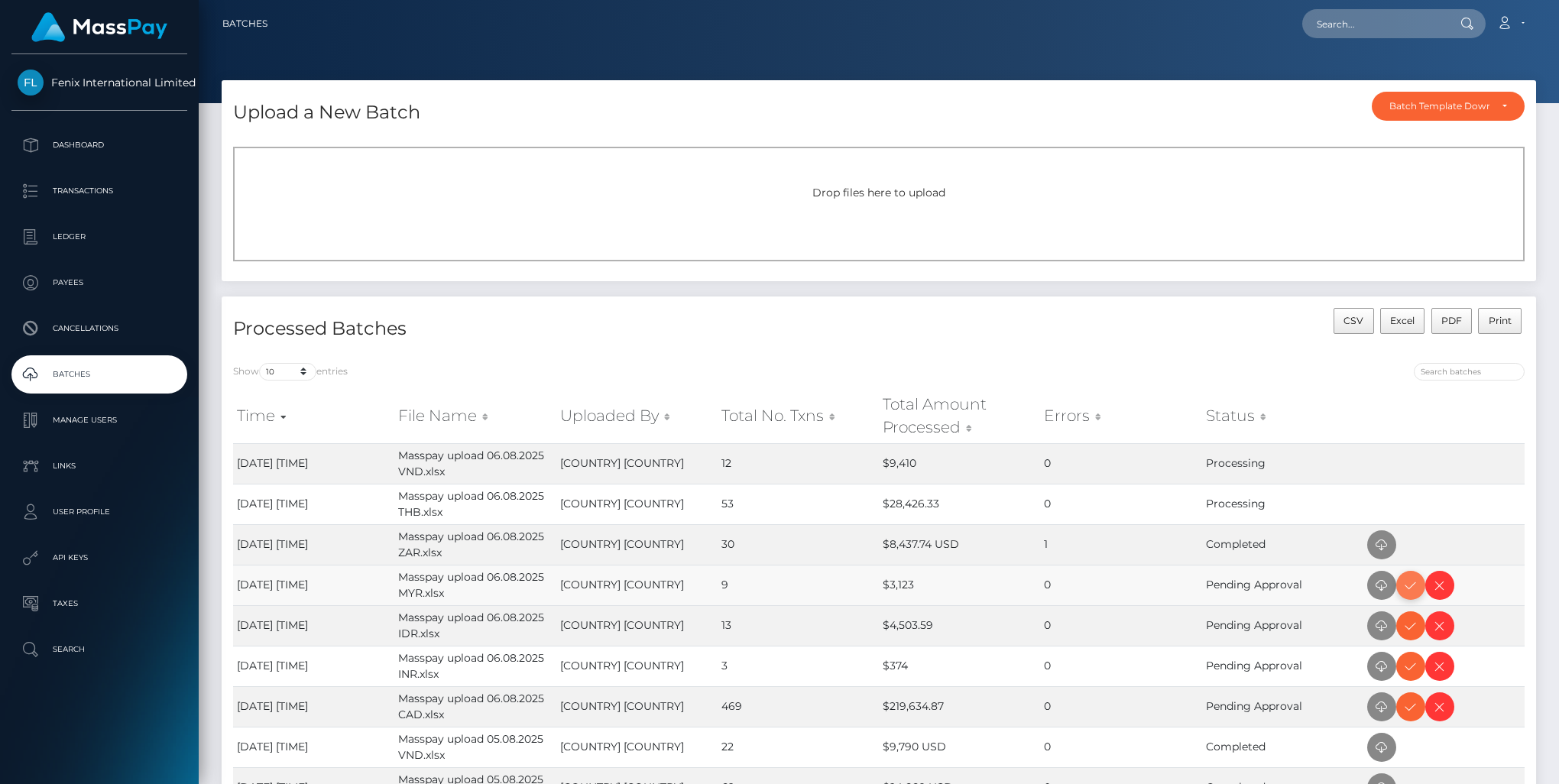 click at bounding box center [1411, 585] 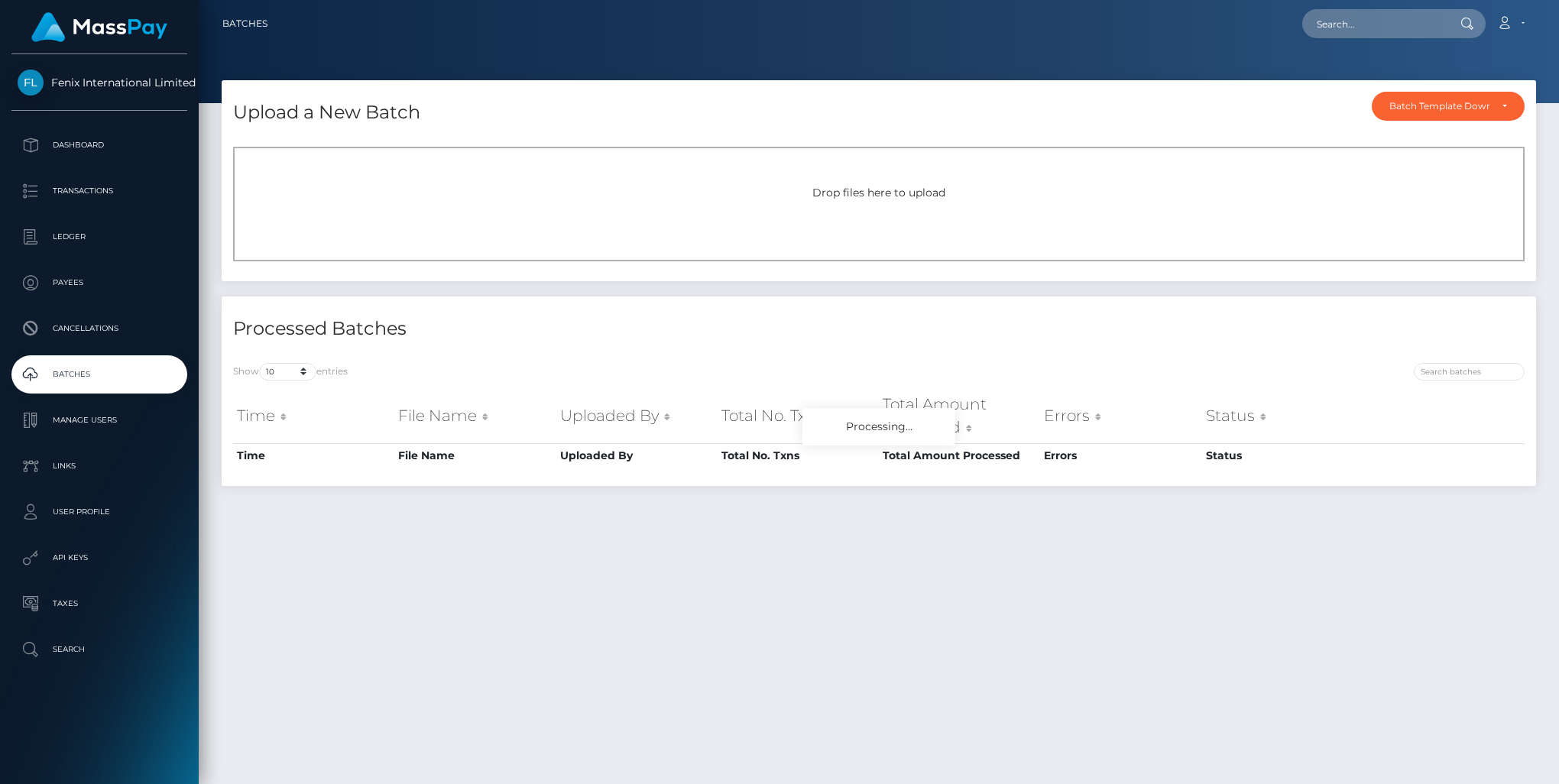 scroll, scrollTop: 0, scrollLeft: 0, axis: both 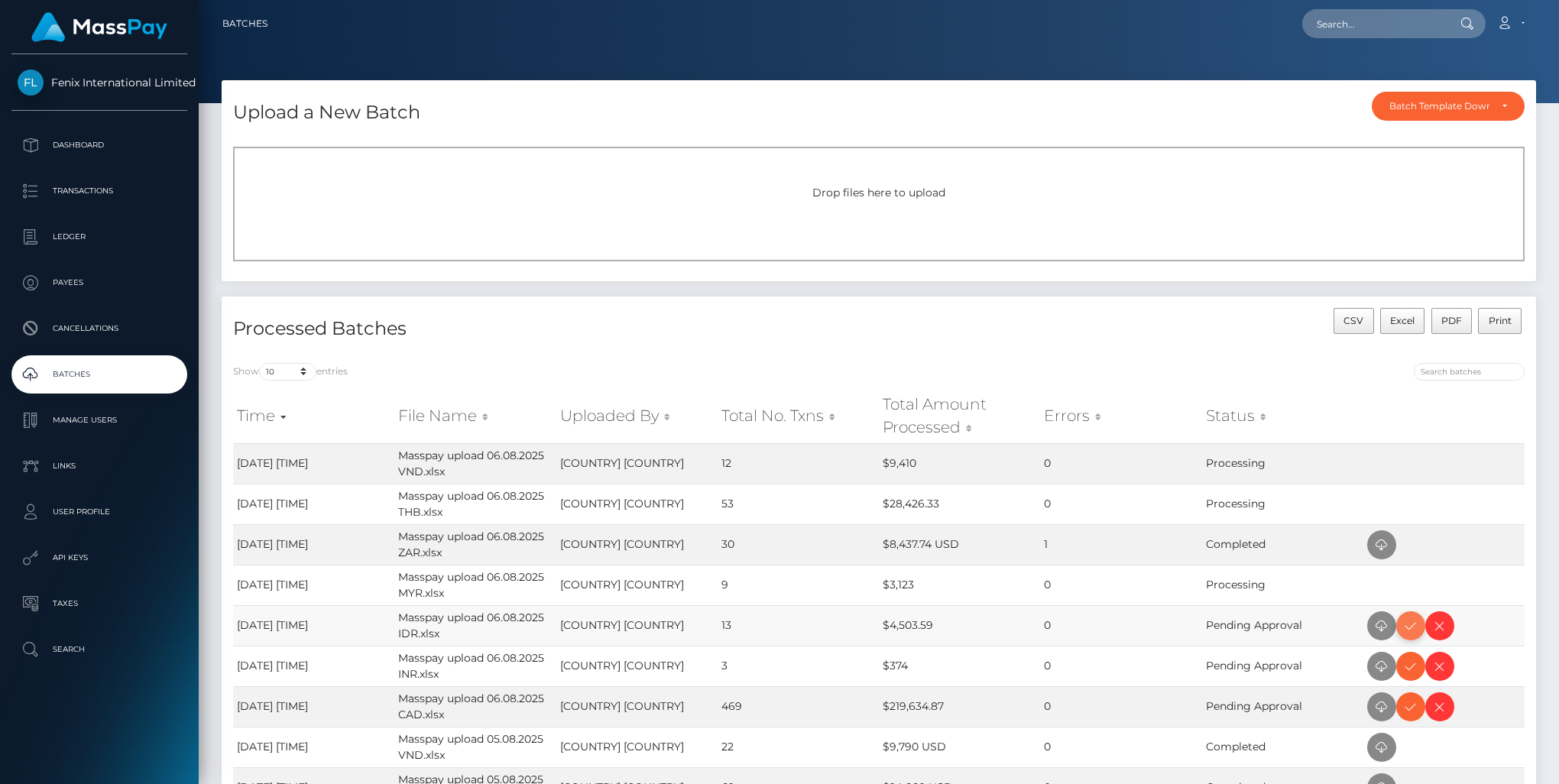 click at bounding box center (1411, 626) 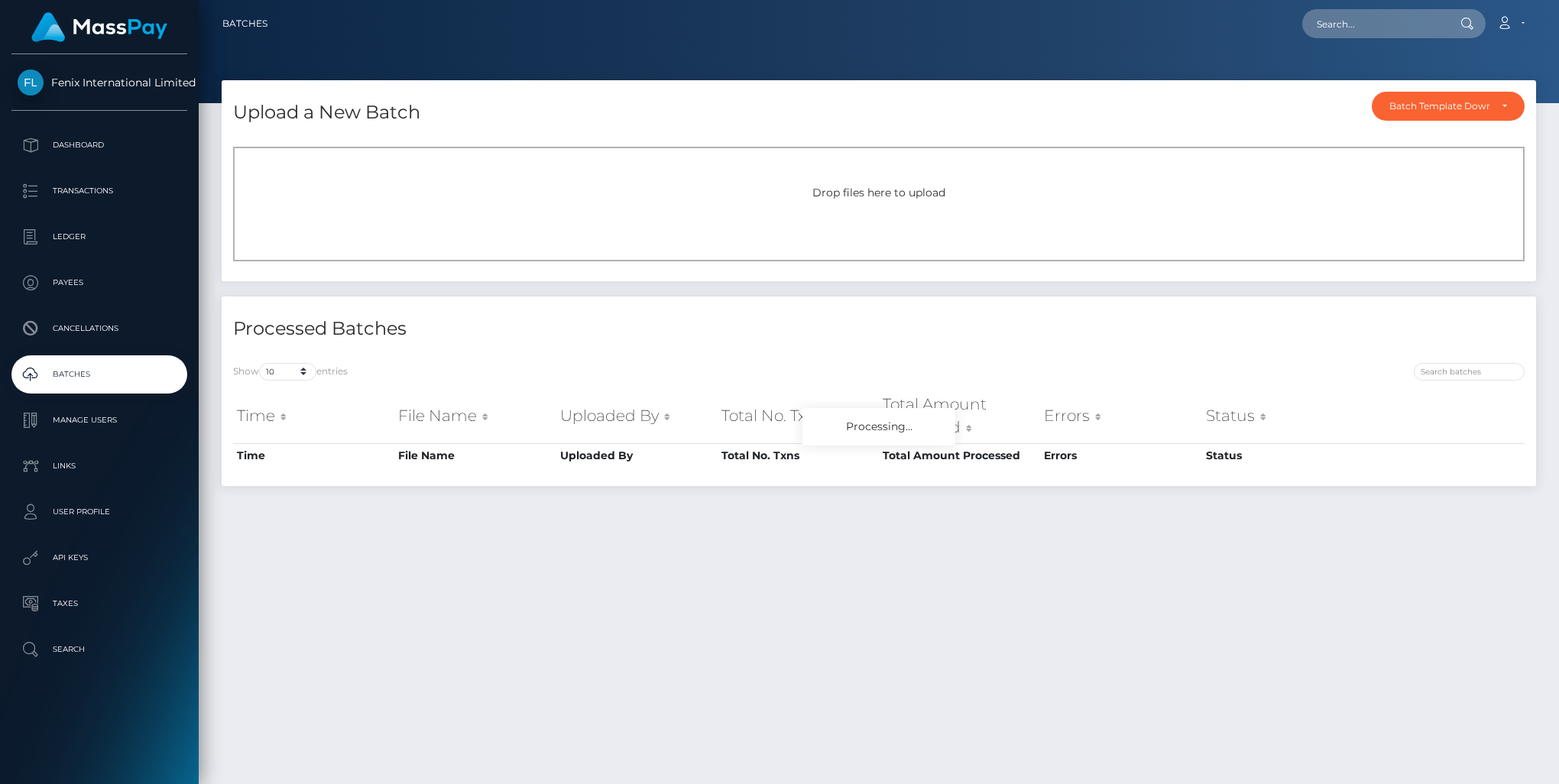 scroll, scrollTop: 0, scrollLeft: 0, axis: both 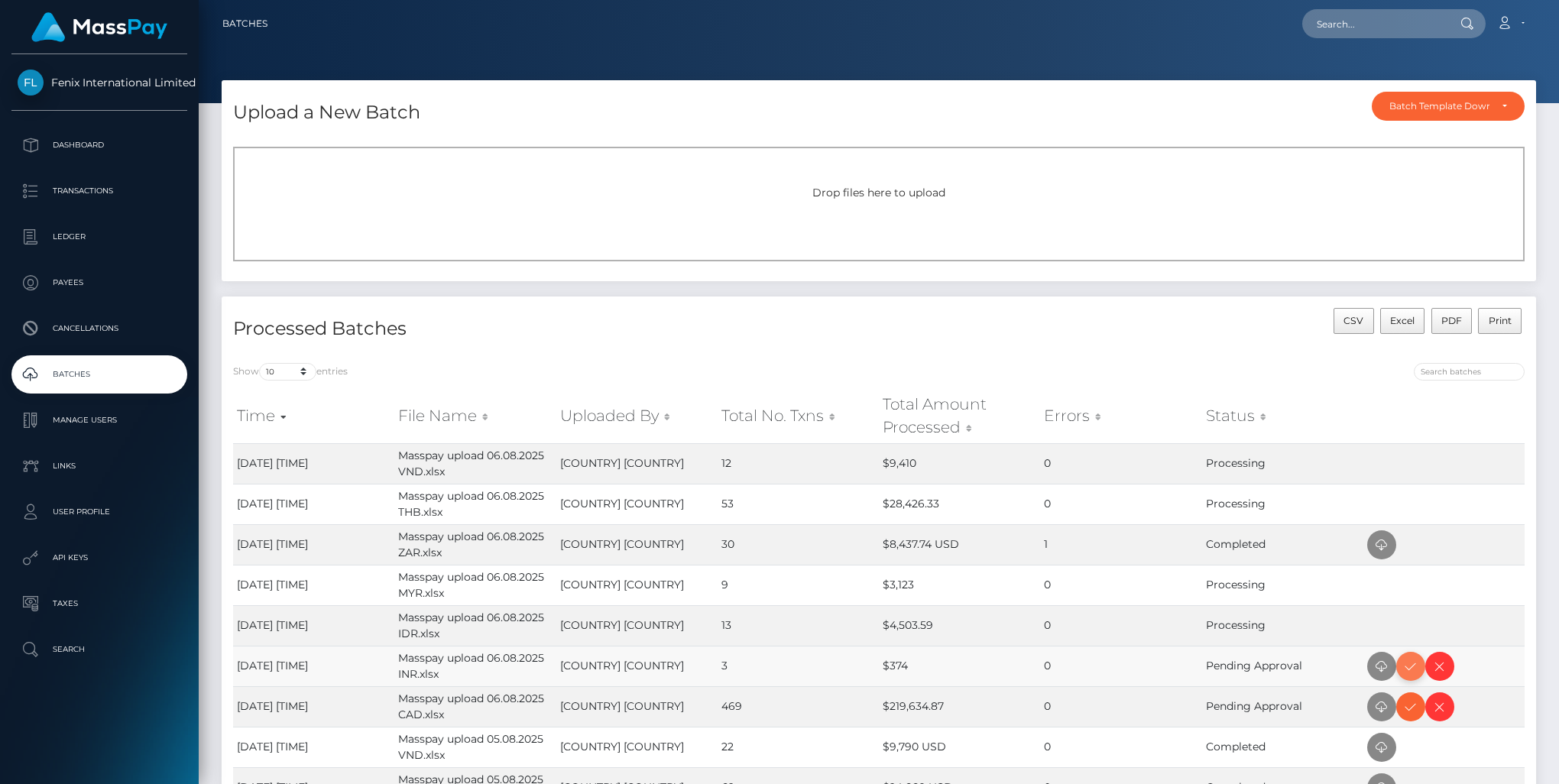 click at bounding box center [1411, 666] 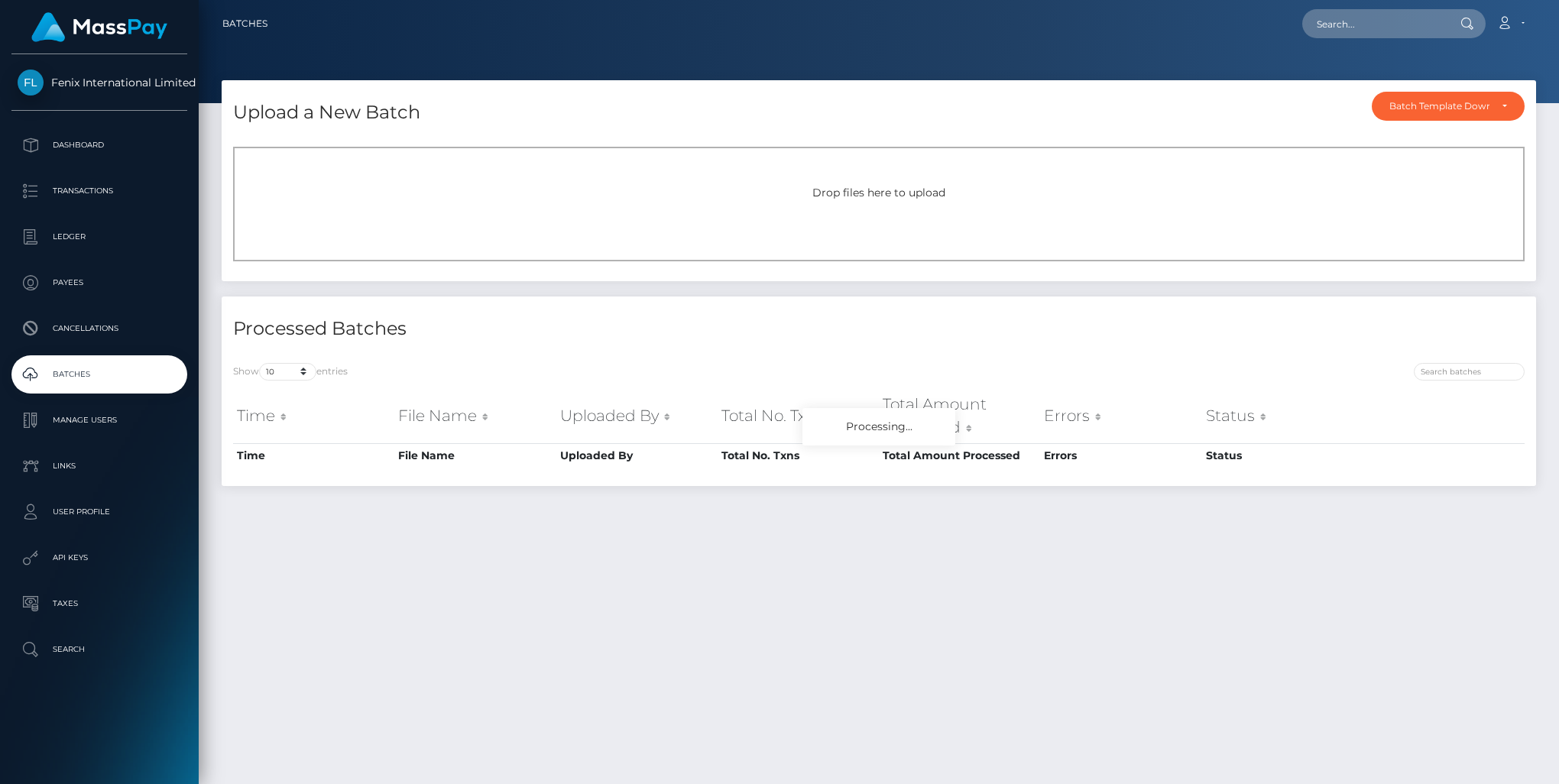 scroll, scrollTop: 0, scrollLeft: 0, axis: both 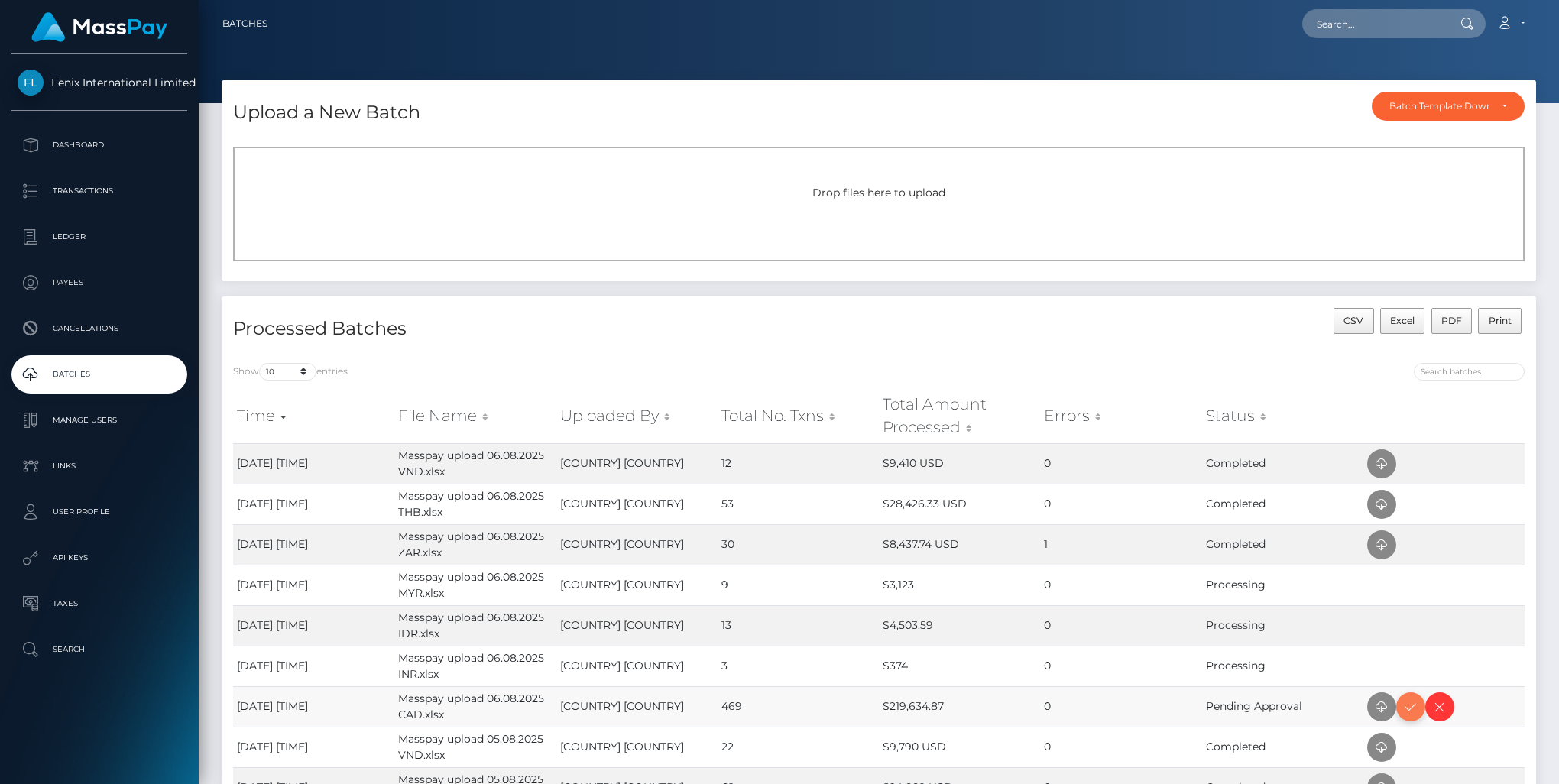 click at bounding box center [1411, 707] 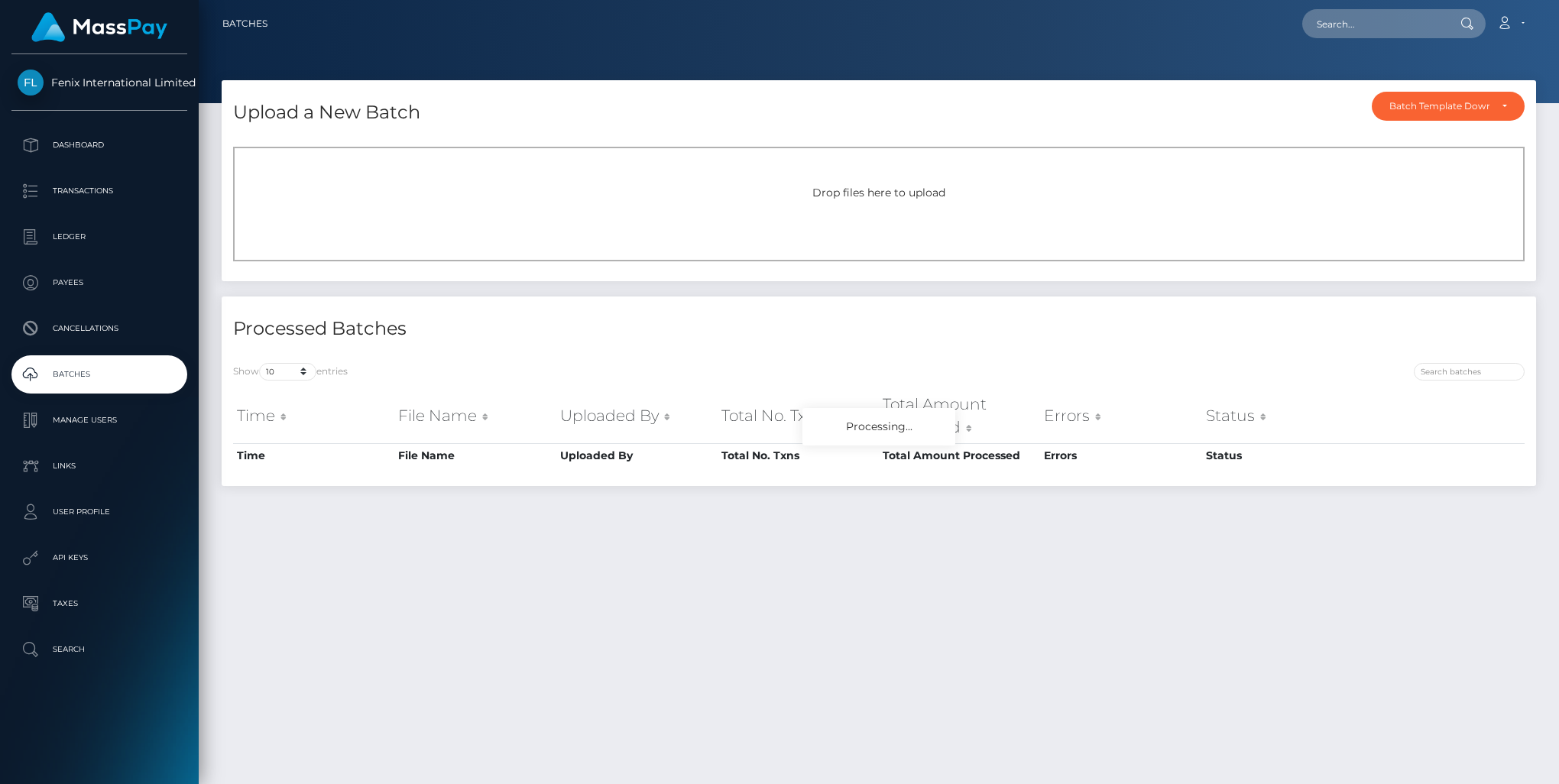 scroll, scrollTop: 0, scrollLeft: 0, axis: both 